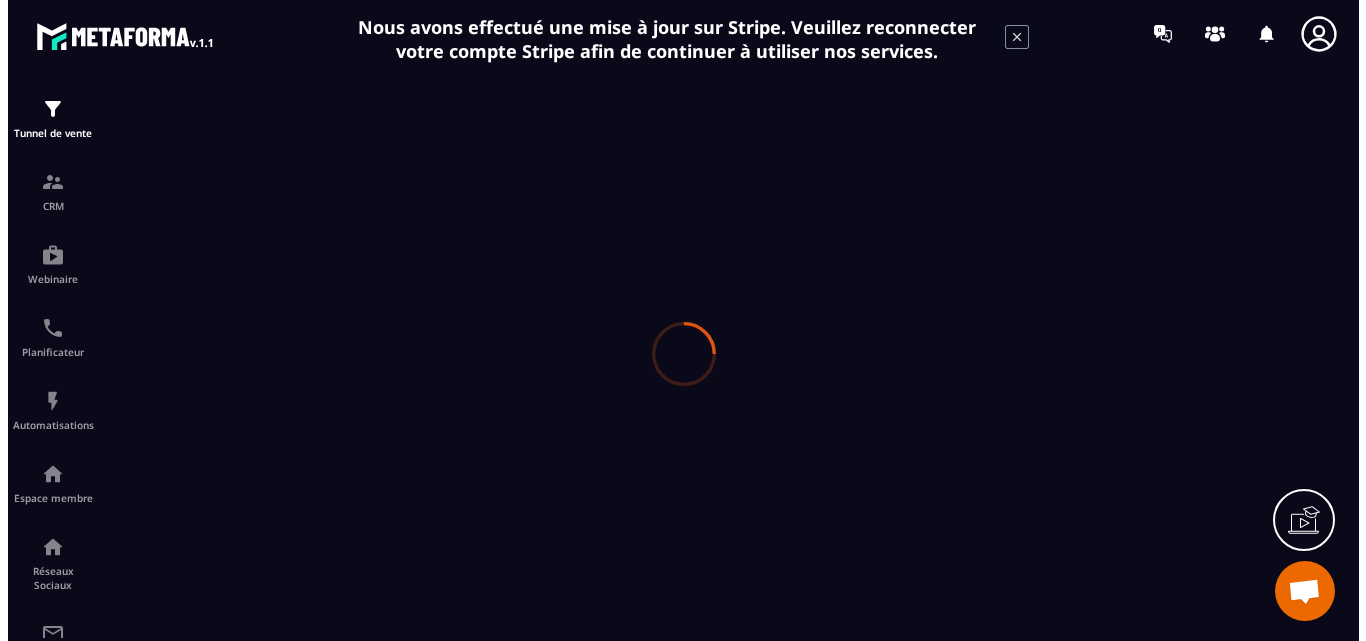 scroll, scrollTop: 0, scrollLeft: 0, axis: both 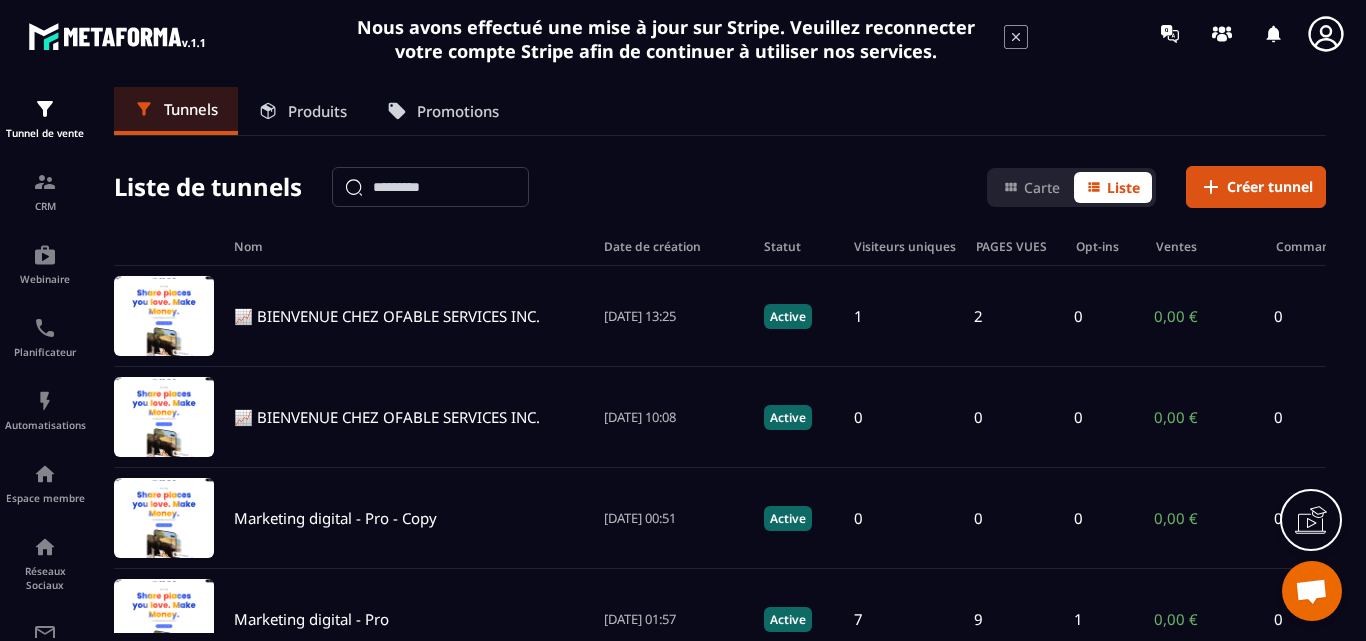 click 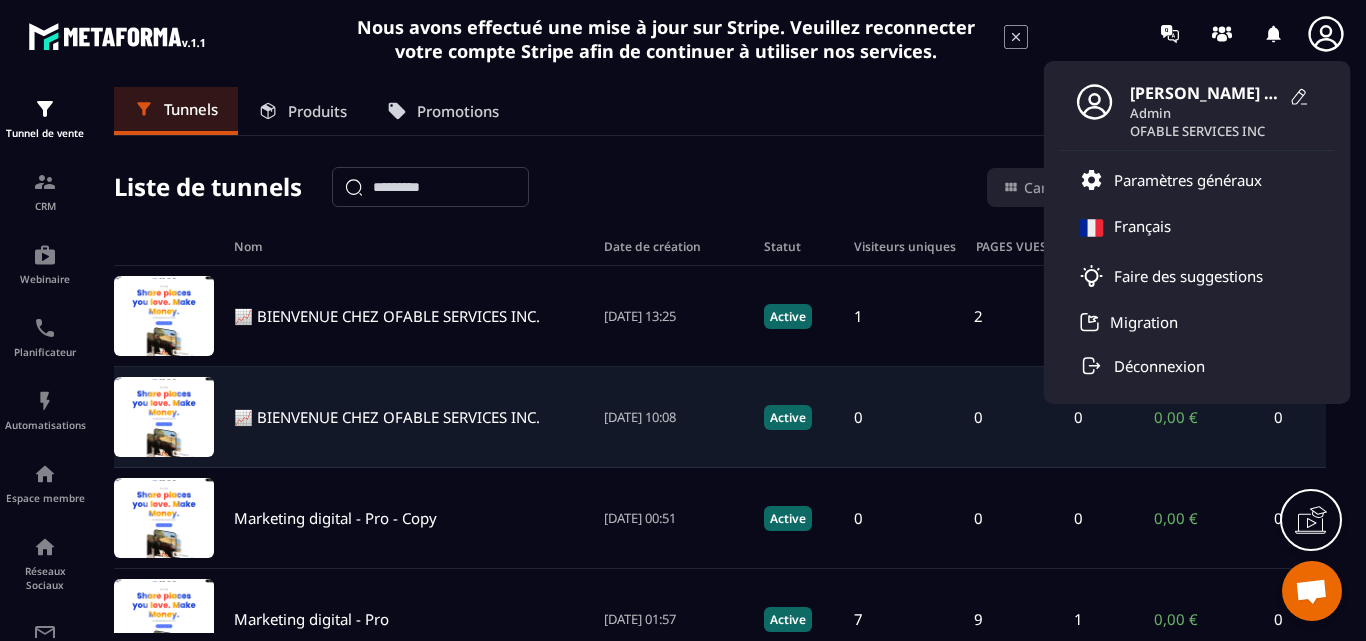 click on "📈 BIENVENUE CHEZ OFABLE SERVICES INC." at bounding box center [387, 417] 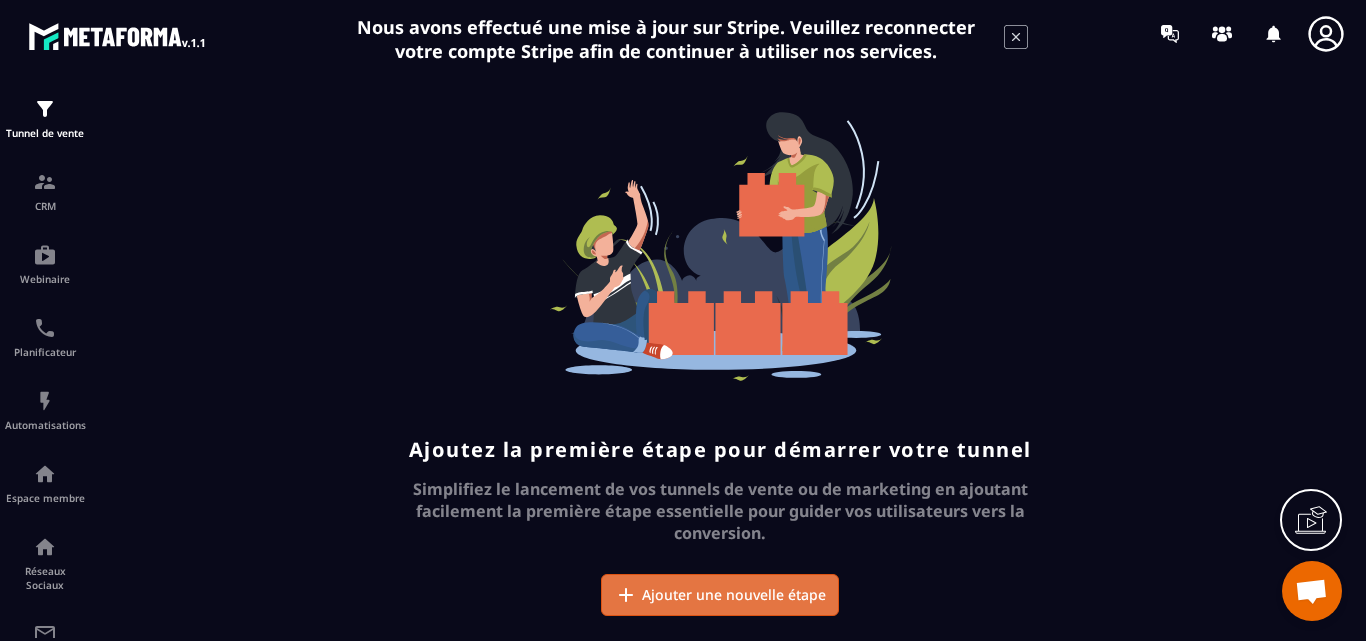scroll, scrollTop: 96, scrollLeft: 0, axis: vertical 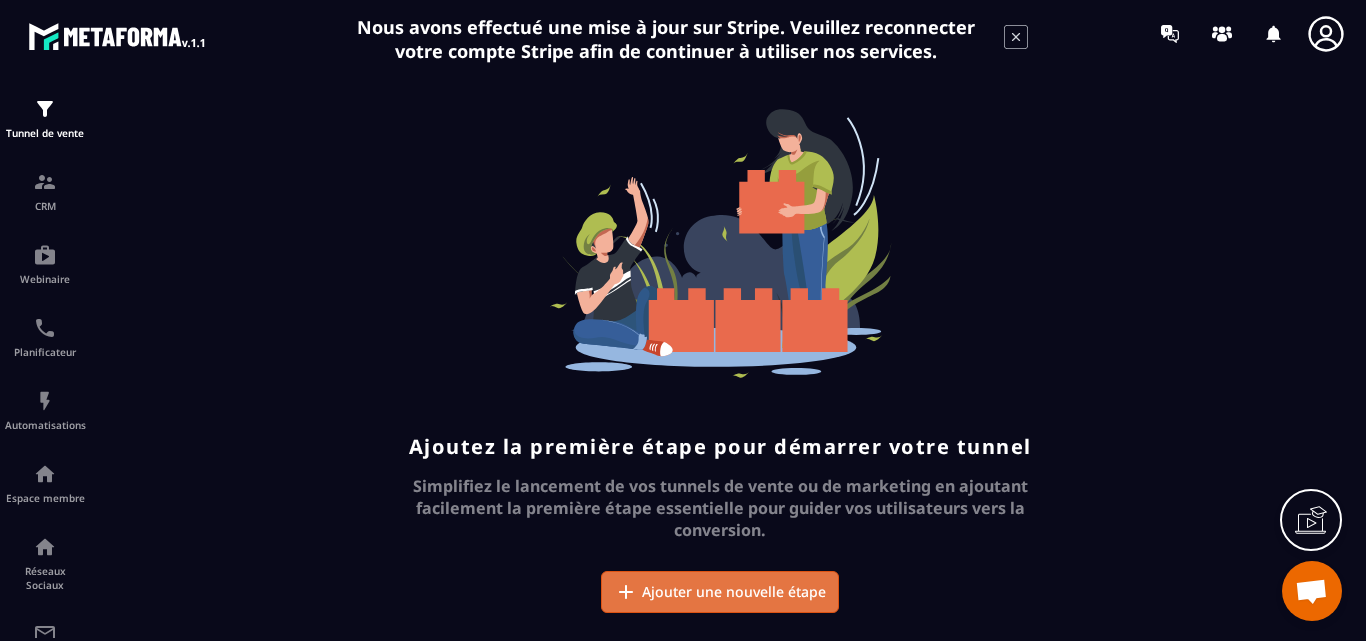click on "Ajouter une nouvelle étape" at bounding box center [734, 592] 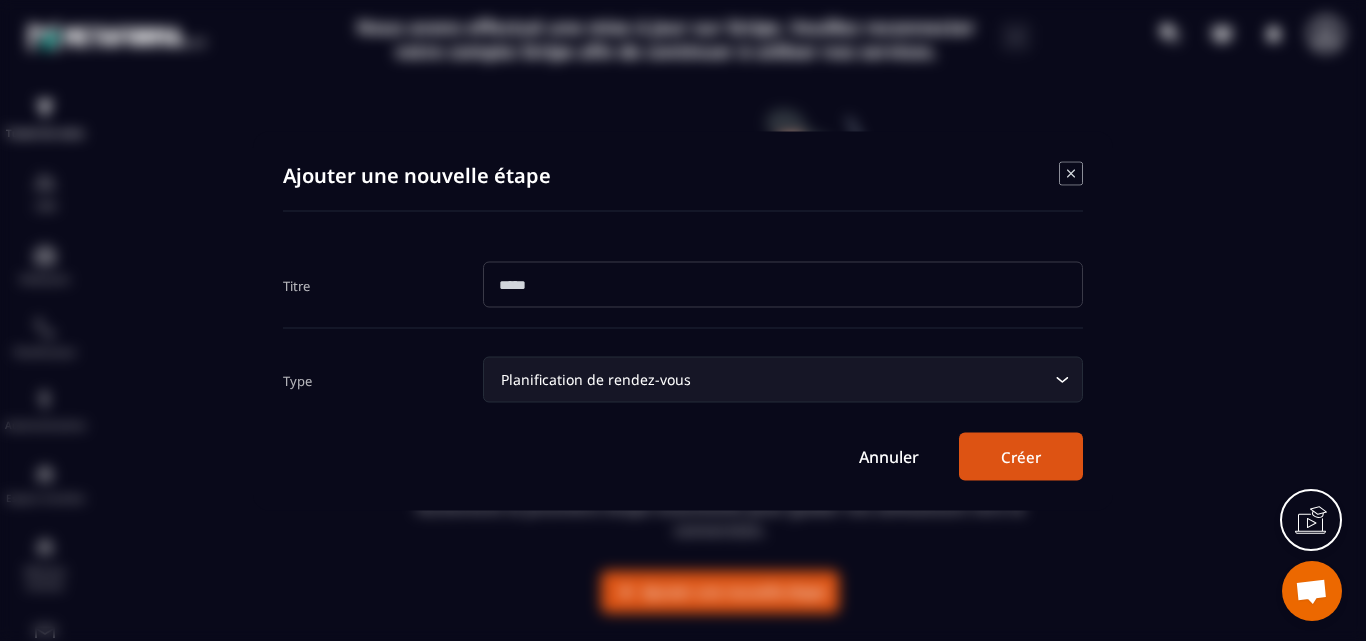 click on "Planification de rendez-vous" at bounding box center [773, 379] 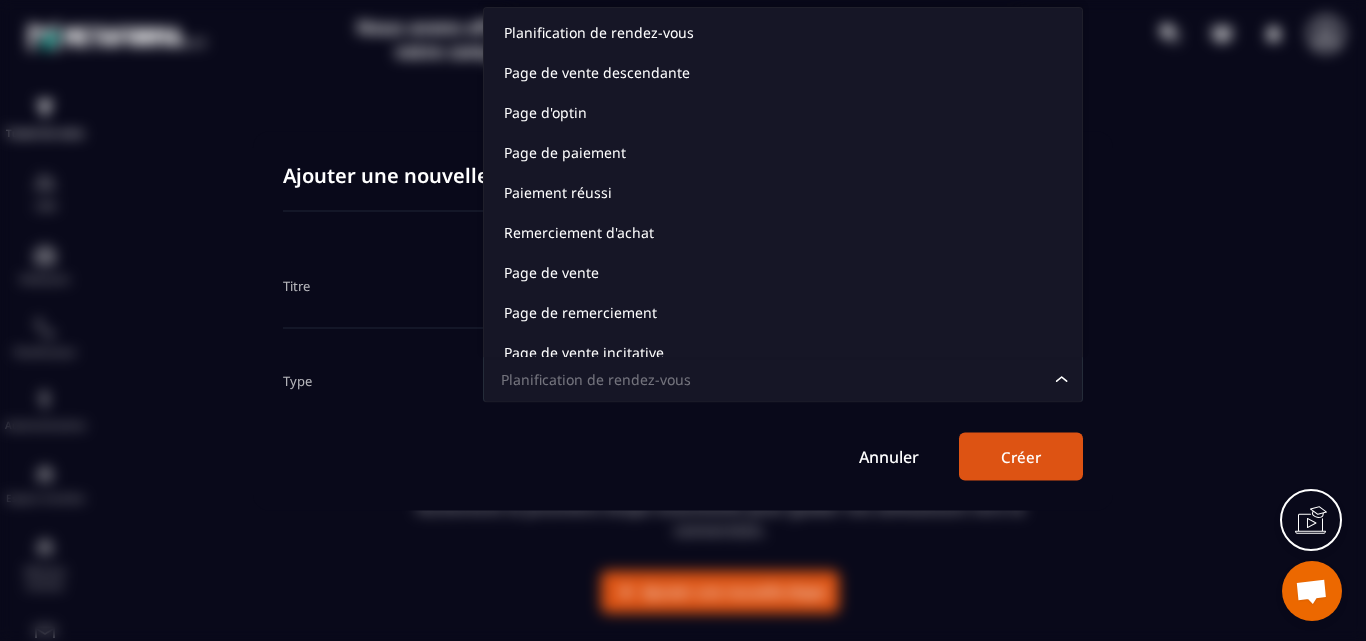 click 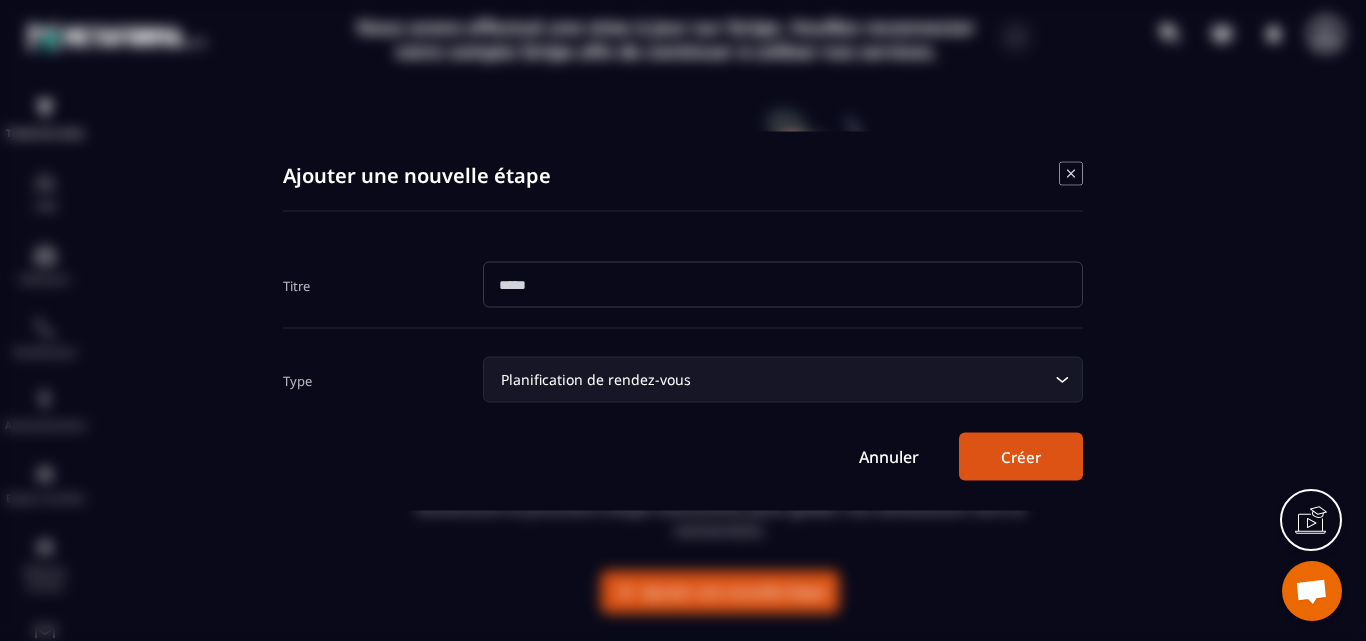 click on "Planification de rendez-vous Loading..." 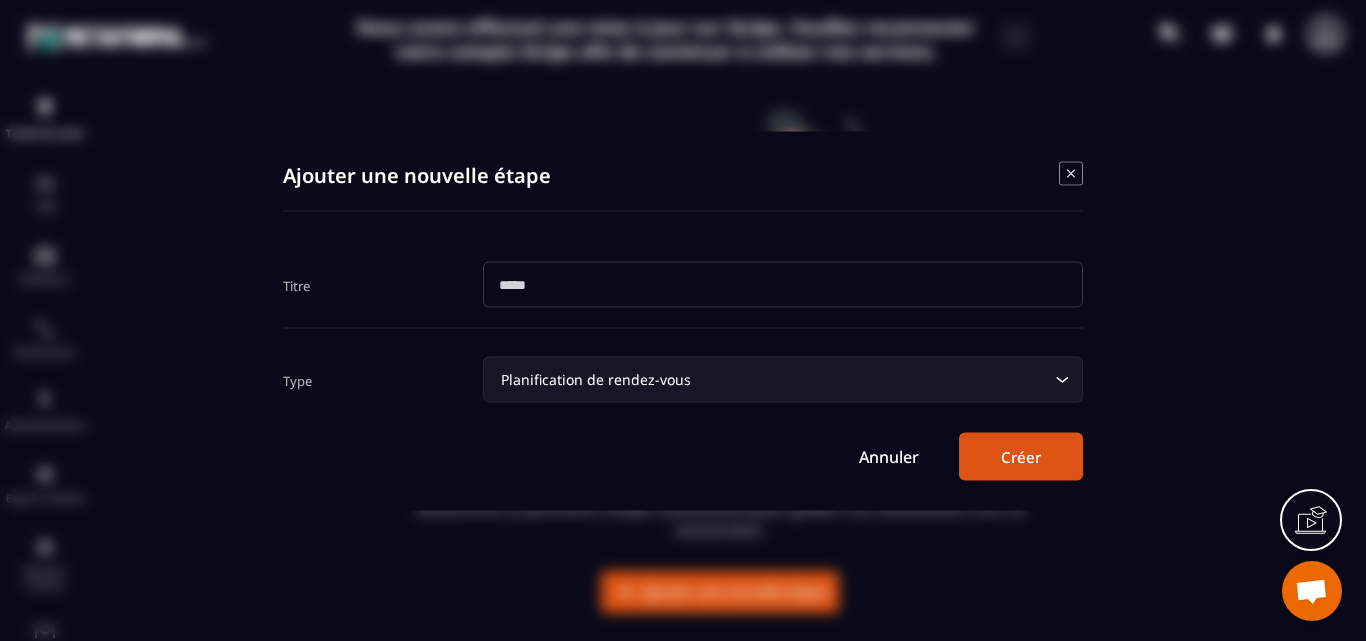 click at bounding box center (1071, 175) 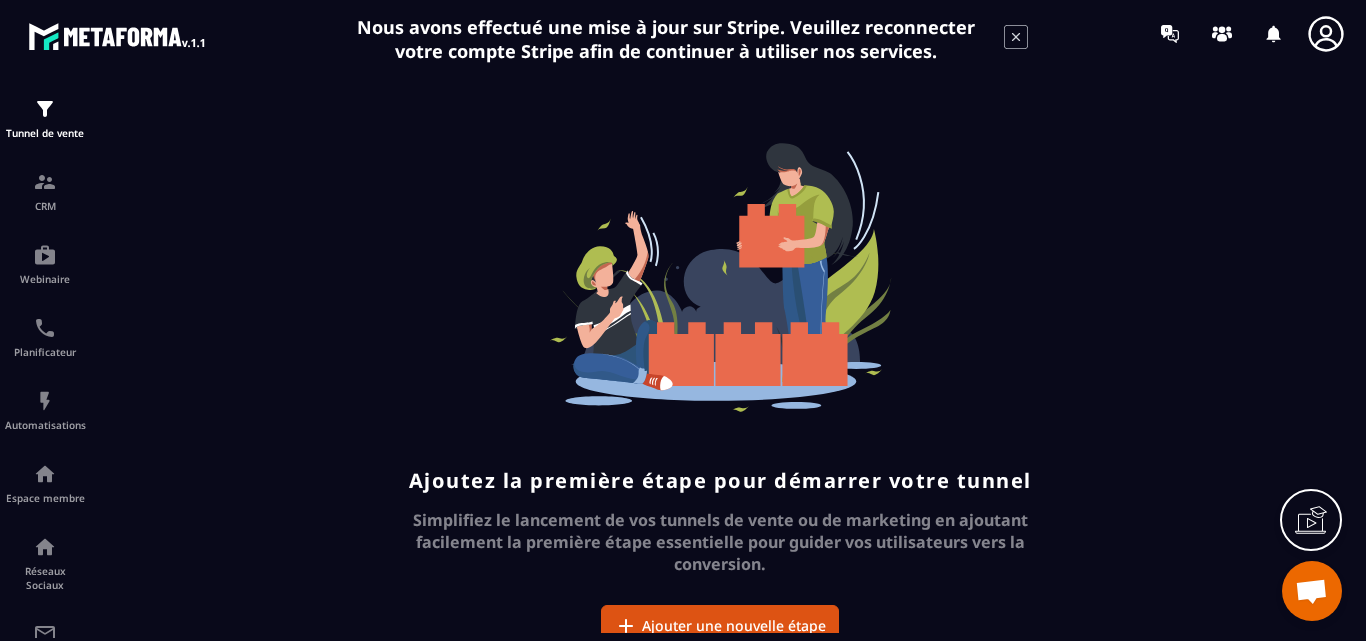 scroll, scrollTop: 96, scrollLeft: 0, axis: vertical 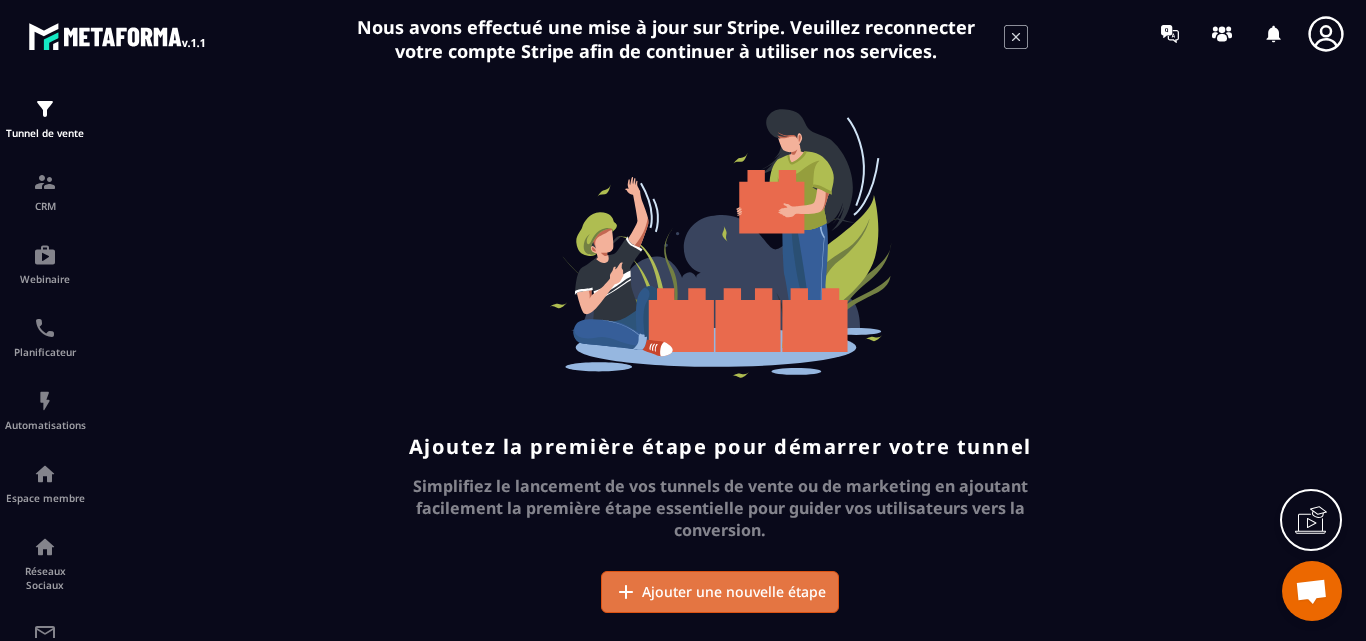 click on "Ajouter une nouvelle étape" at bounding box center [734, 592] 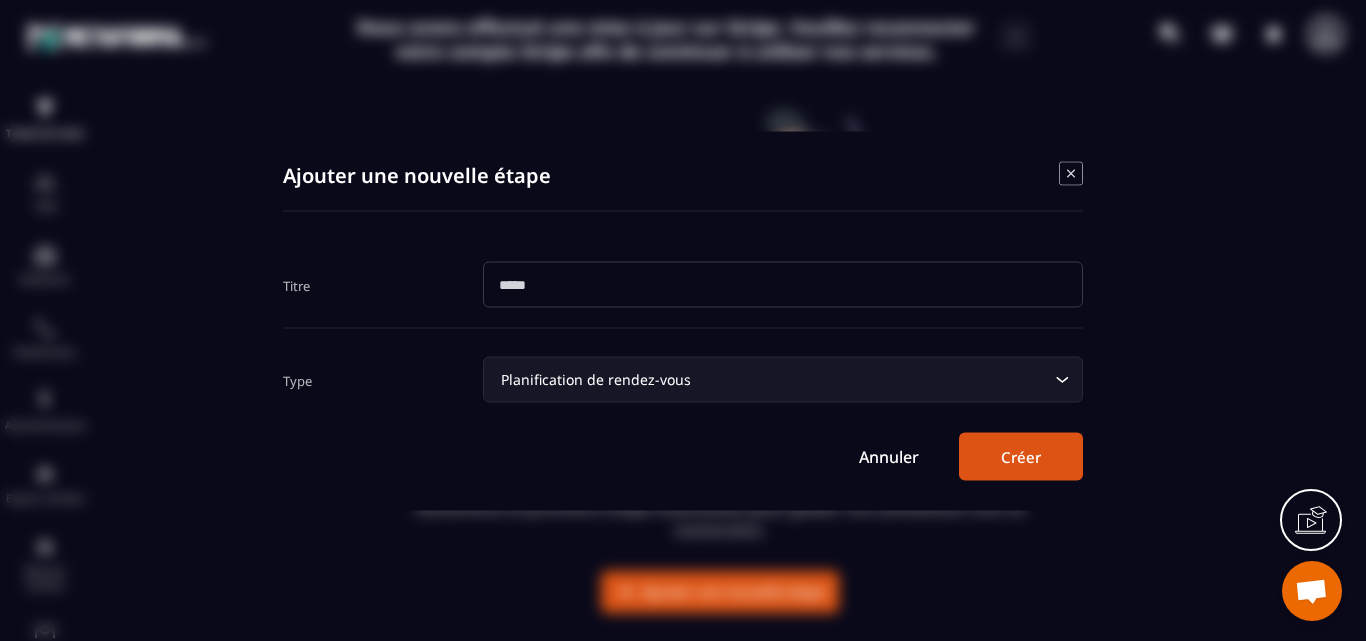click at bounding box center (783, 284) 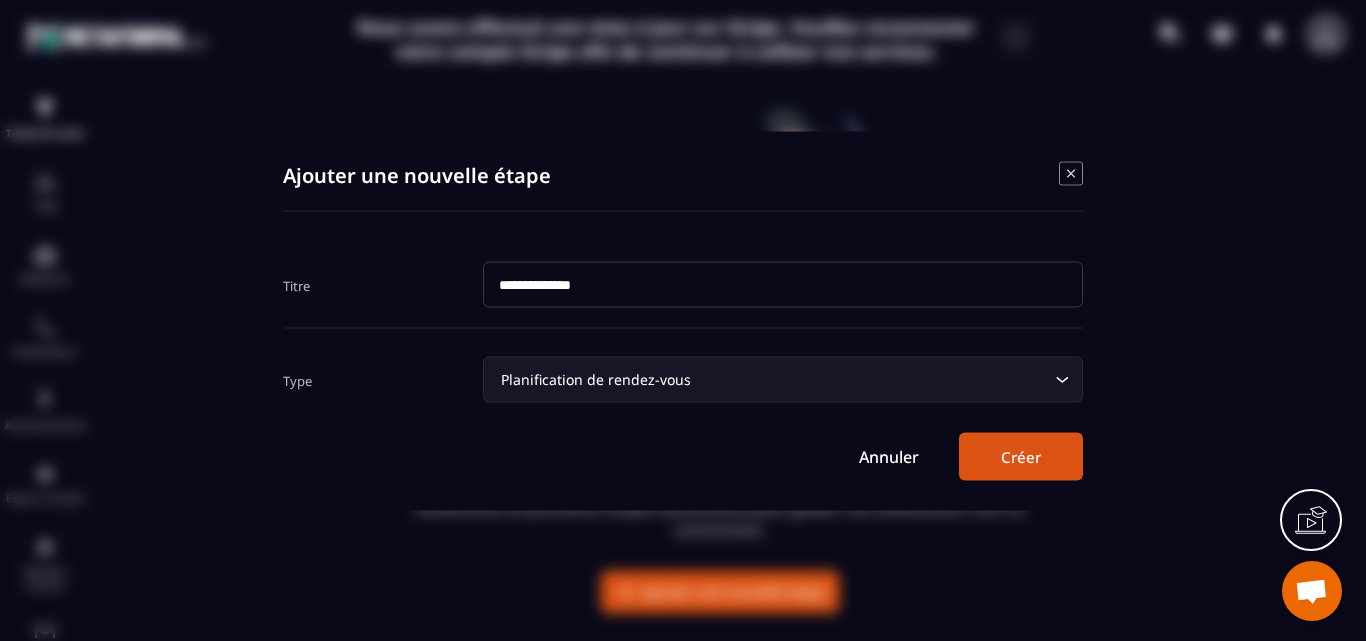 drag, startPoint x: 663, startPoint y: 285, endPoint x: 498, endPoint y: 286, distance: 165.00304 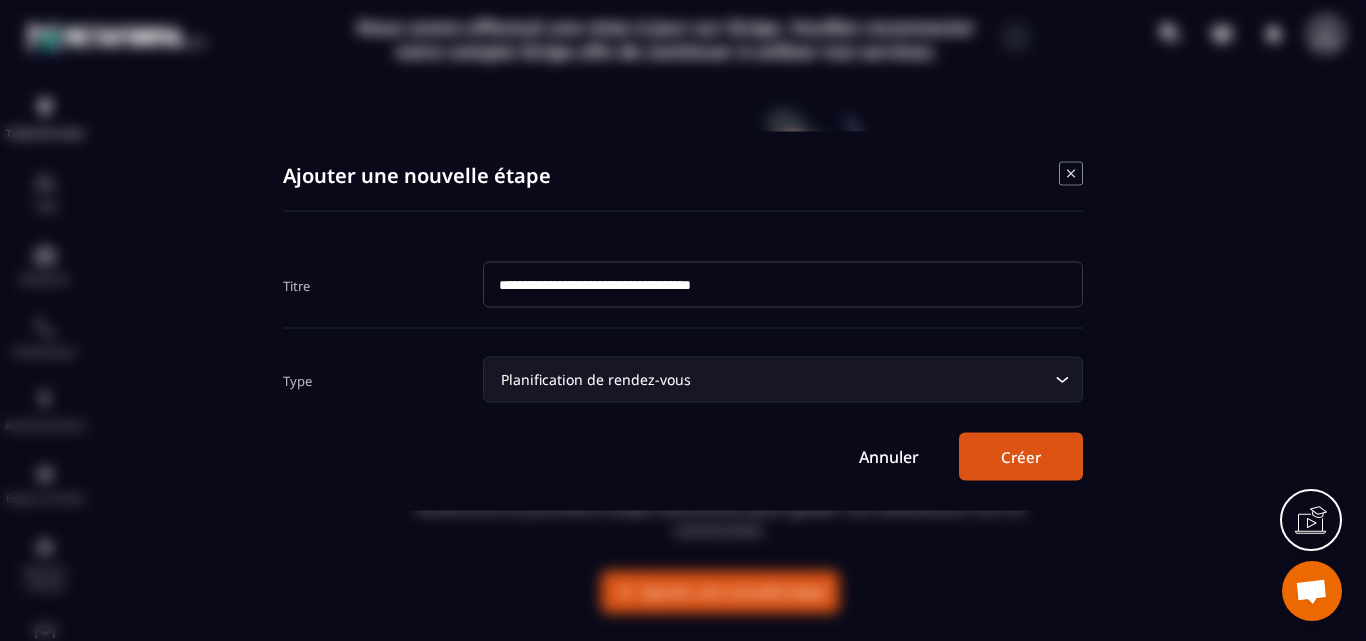 type on "**********" 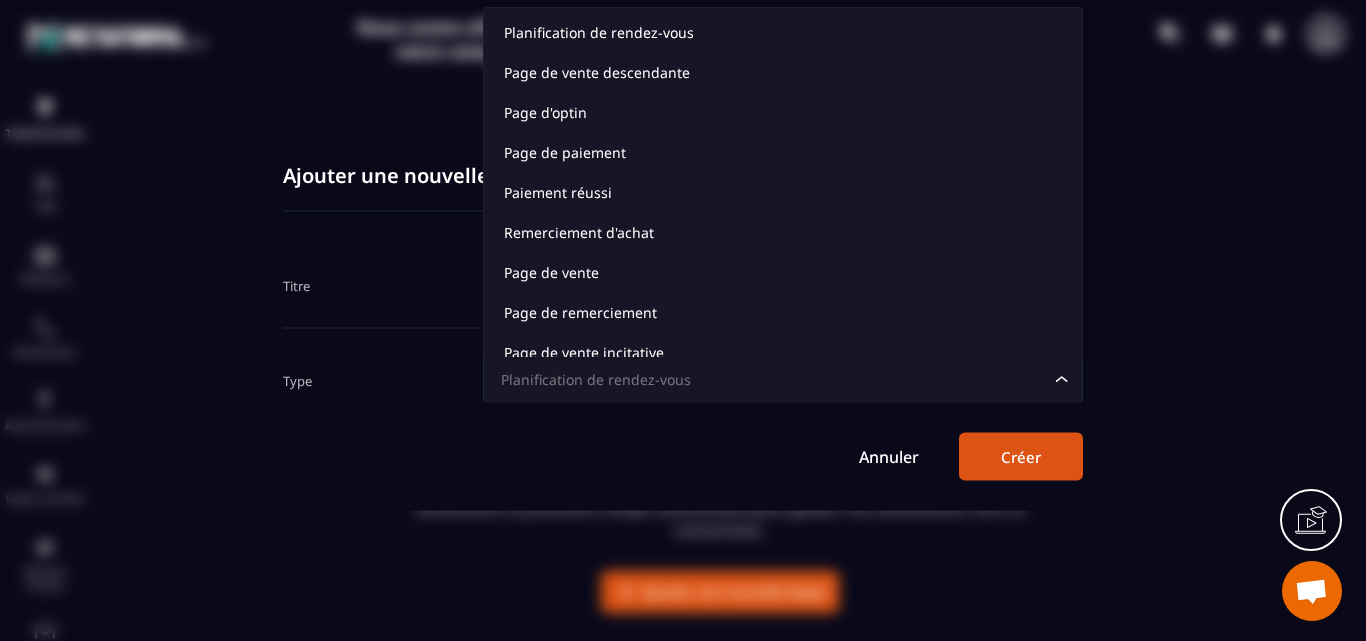 click on "Planification de rendez-vous Loading..." 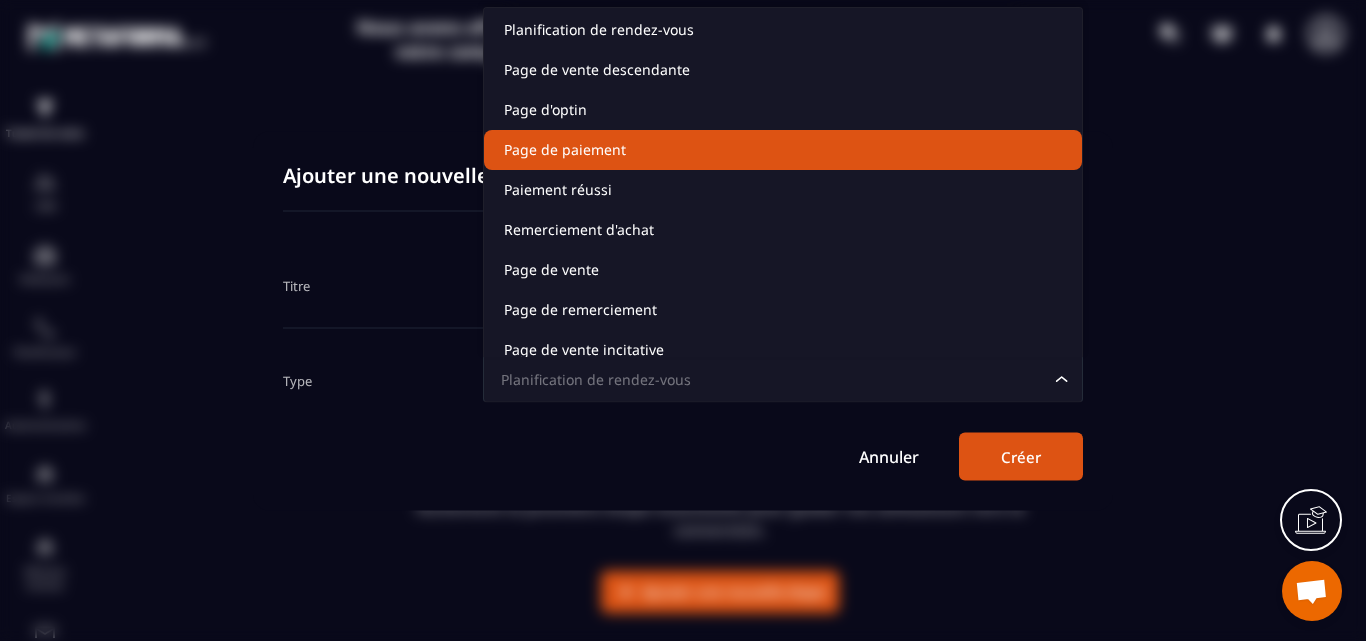 scroll, scrollTop: 0, scrollLeft: 0, axis: both 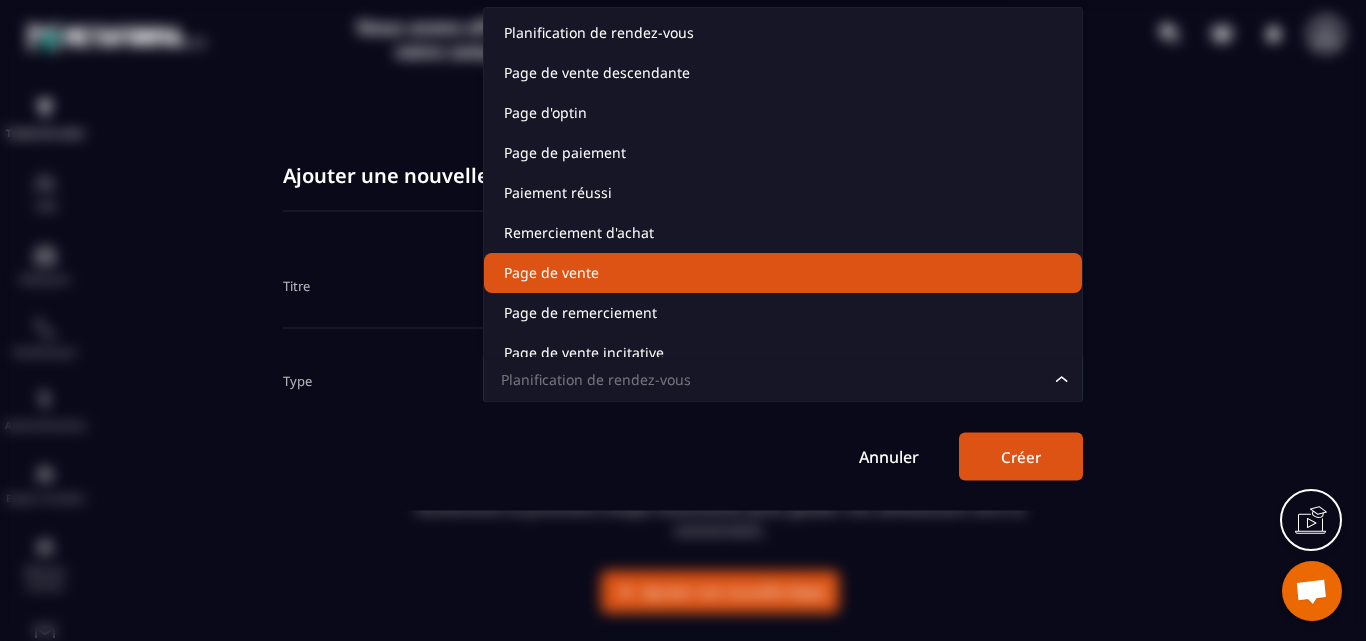 click on "Page de vente" 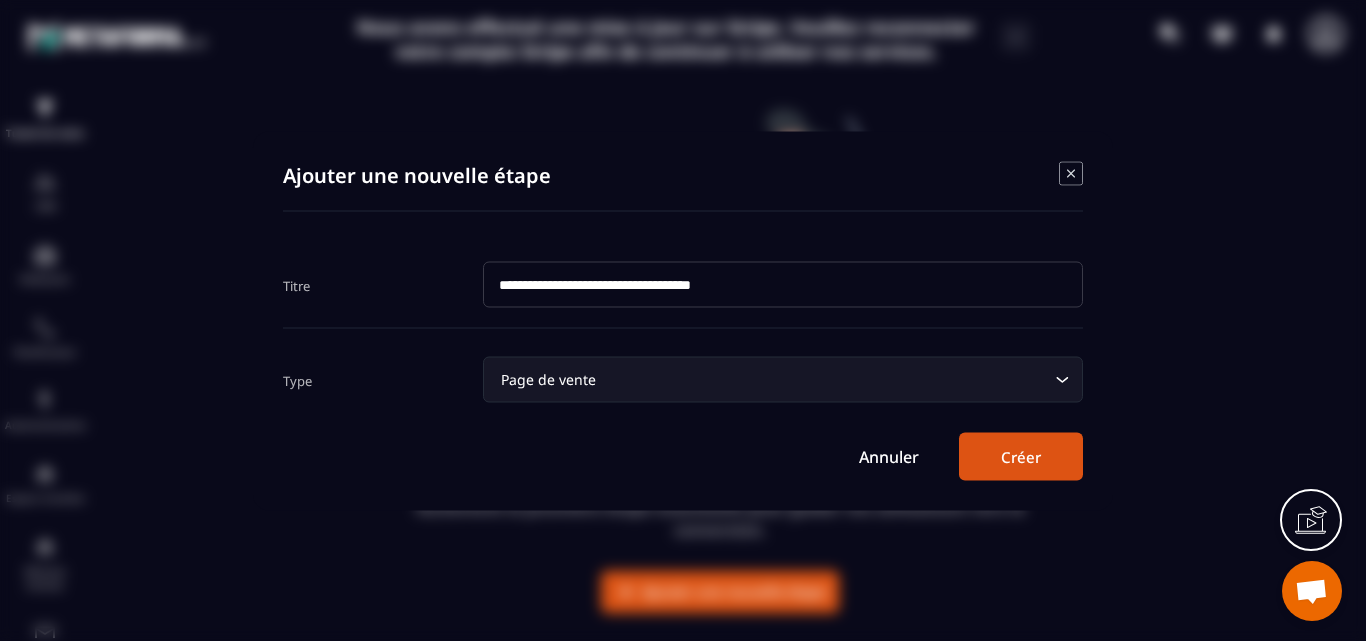 click on "Créer" at bounding box center (1021, 456) 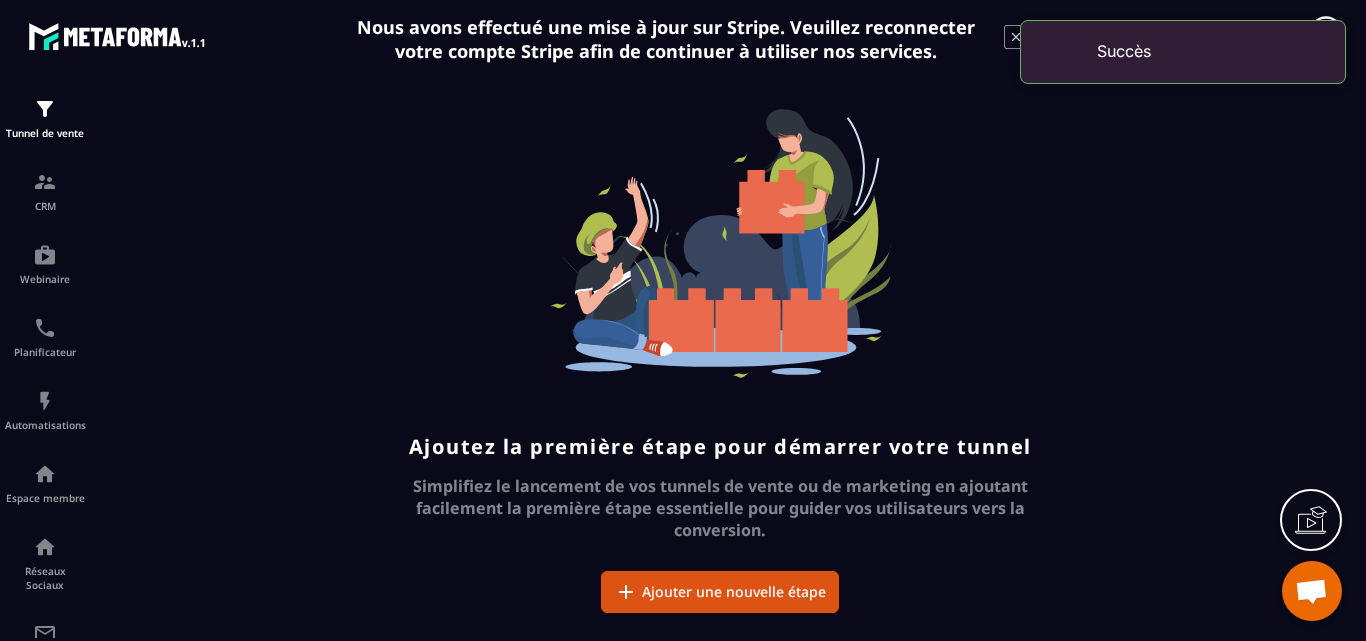 scroll, scrollTop: 0, scrollLeft: 0, axis: both 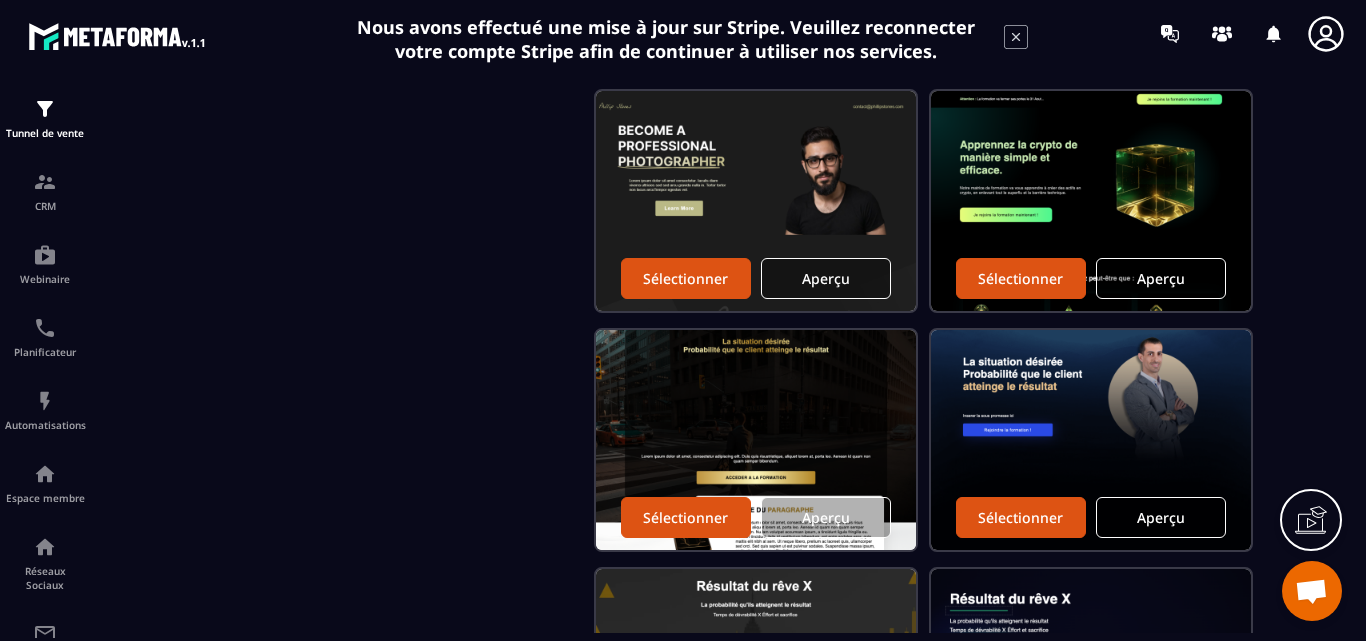 click on "Aperçu" at bounding box center [1161, 517] 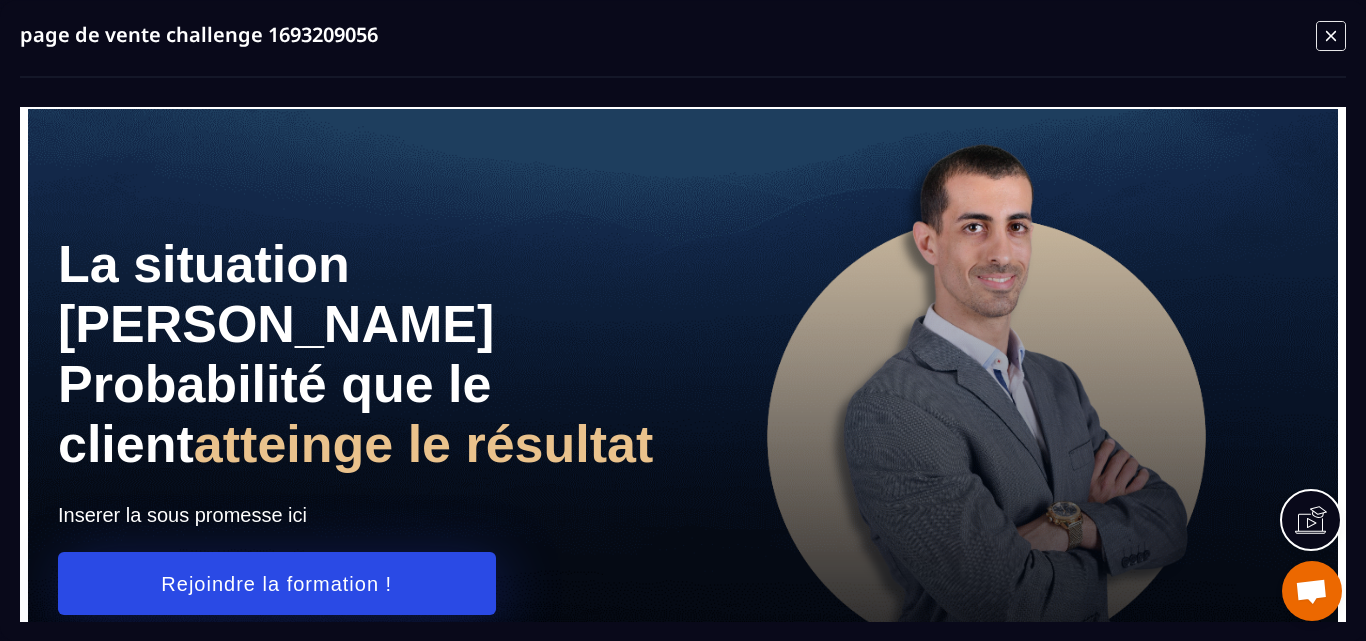 scroll, scrollTop: 0, scrollLeft: 0, axis: both 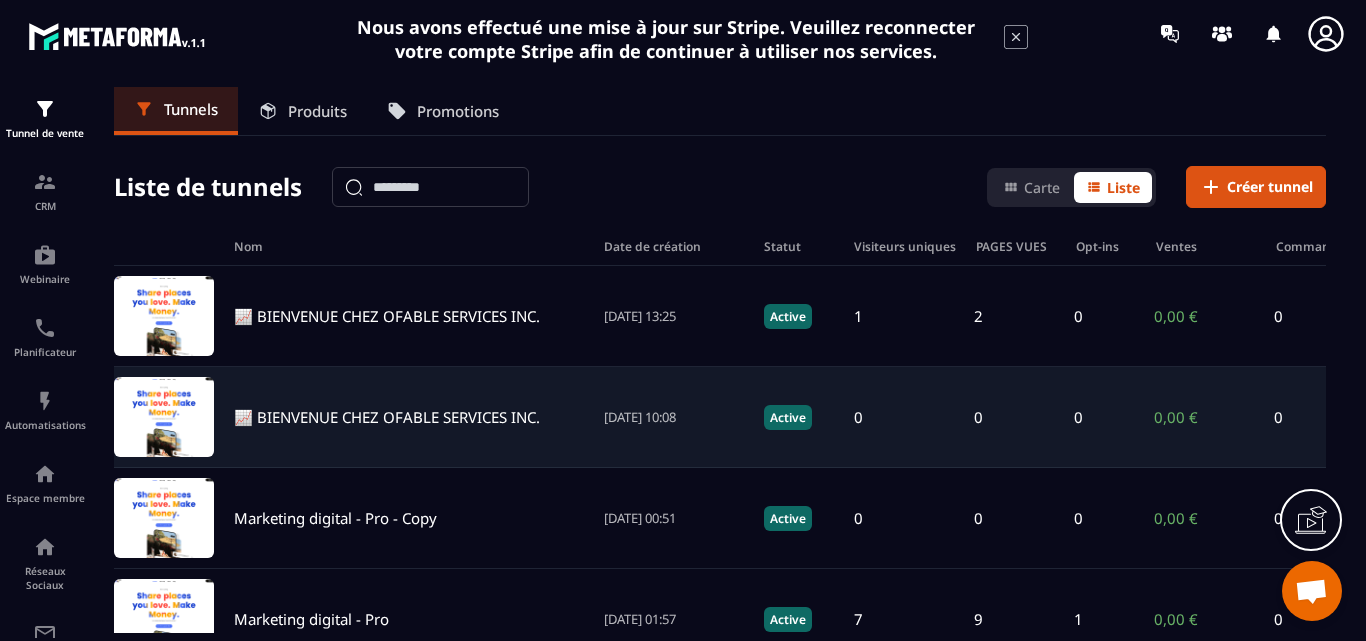 click on "📈 BIENVENUE CHEZ OFABLE SERVICES INC." at bounding box center (409, 417) 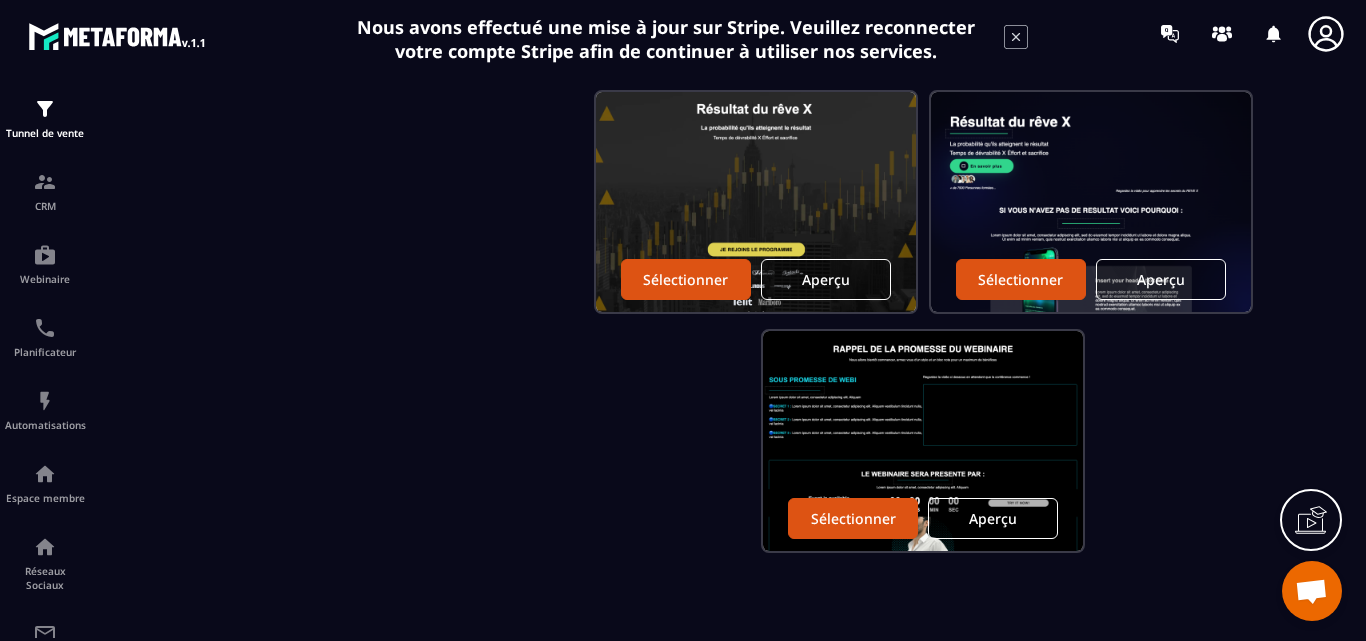 scroll, scrollTop: 777, scrollLeft: 0, axis: vertical 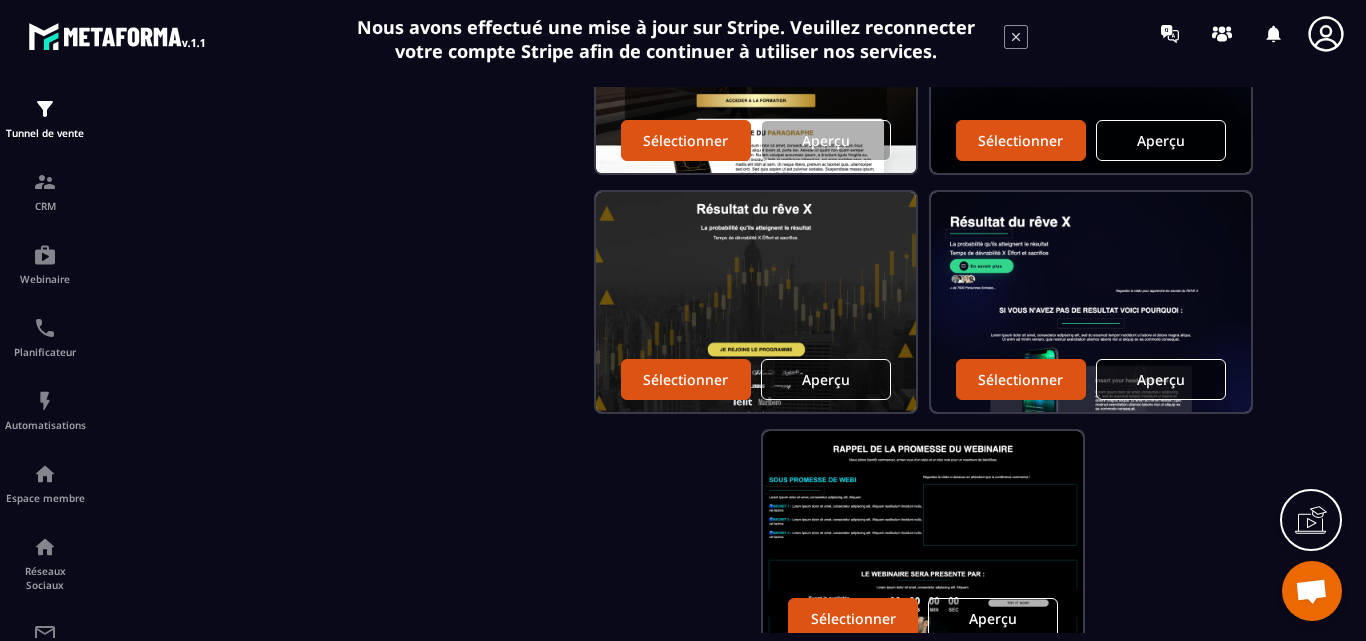 click on "Aperçu" at bounding box center [1161, 379] 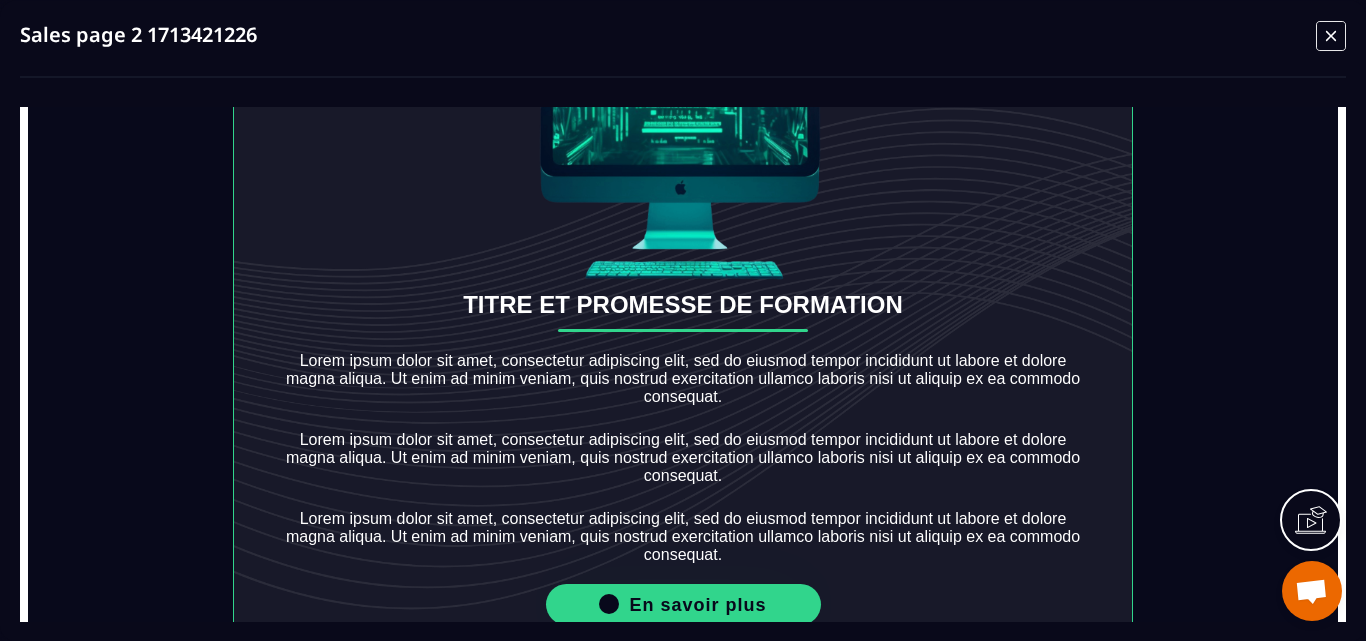 scroll, scrollTop: 7016, scrollLeft: 0, axis: vertical 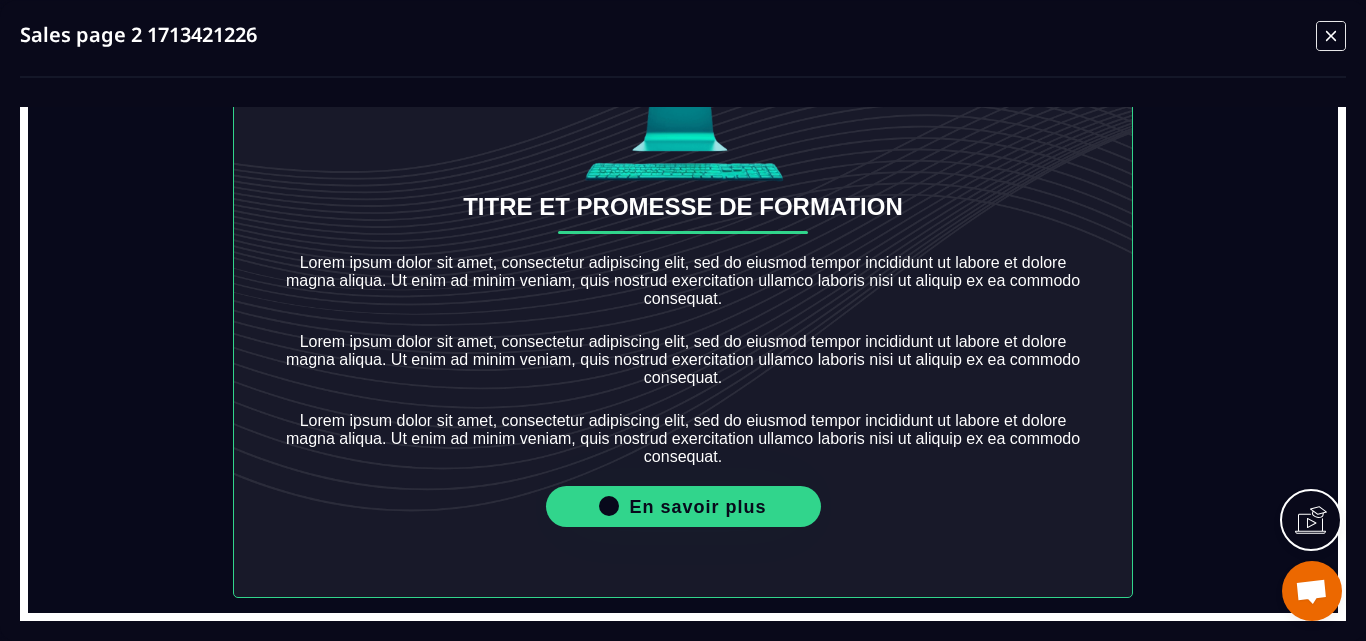 click 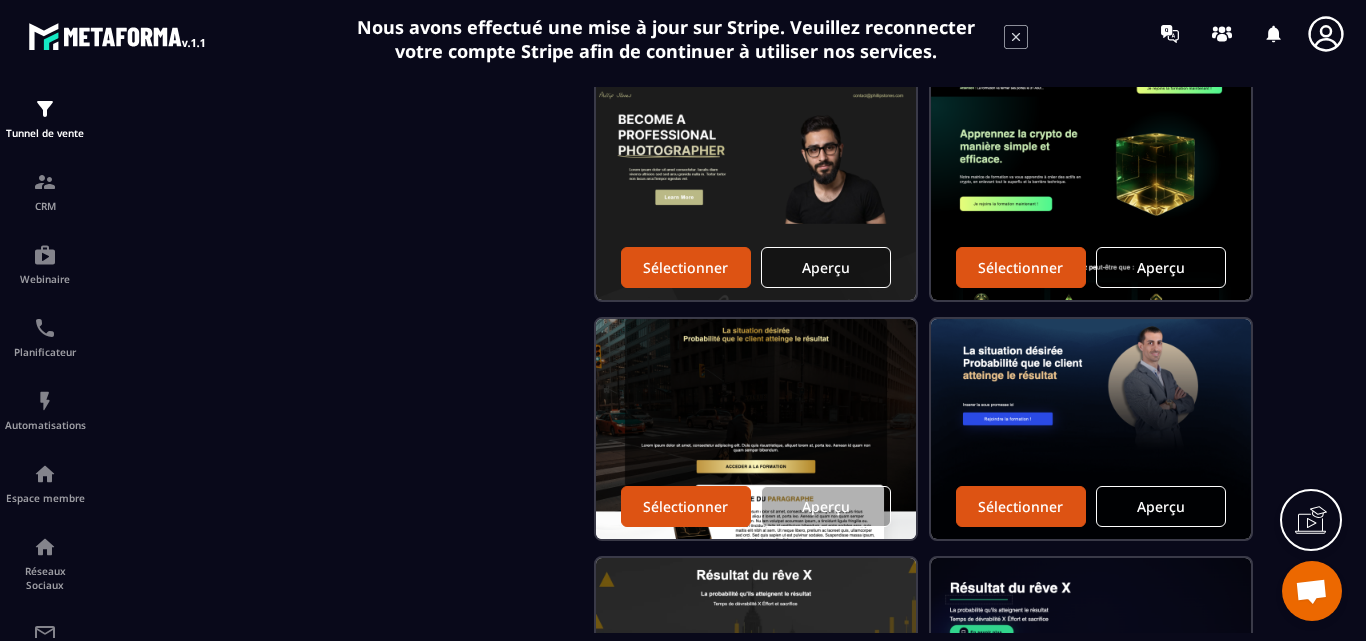scroll, scrollTop: 600, scrollLeft: 0, axis: vertical 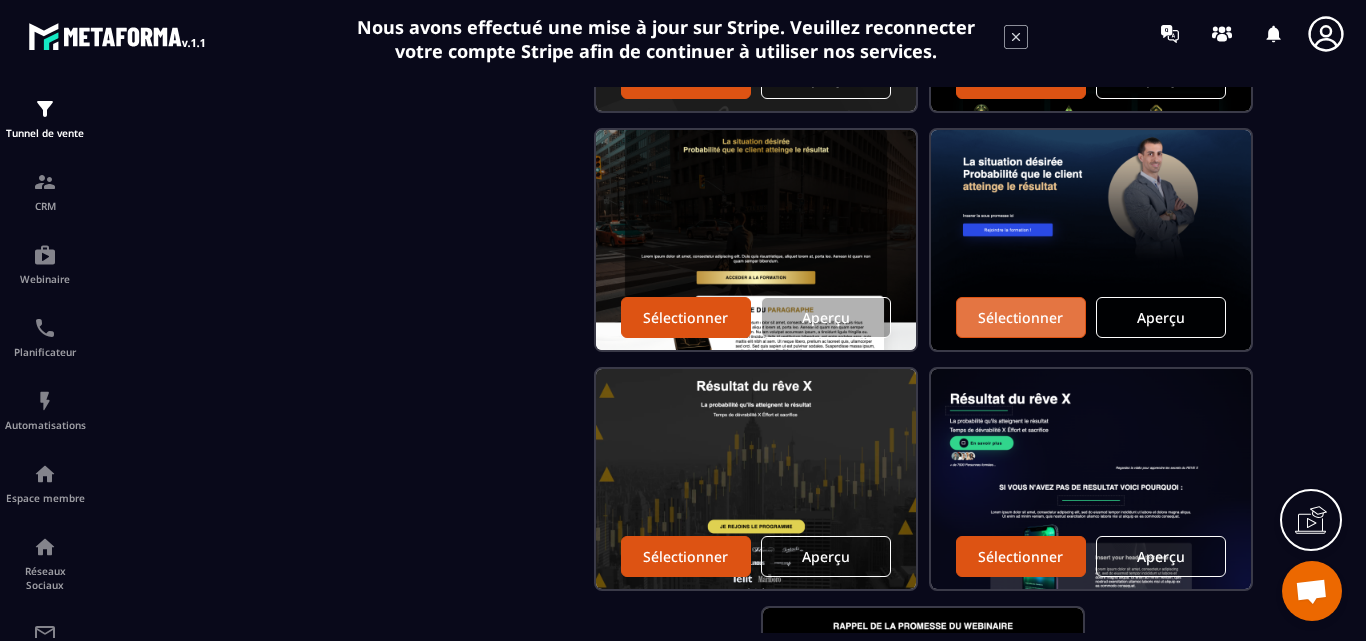 click on "Sélectionner" at bounding box center (1020, 317) 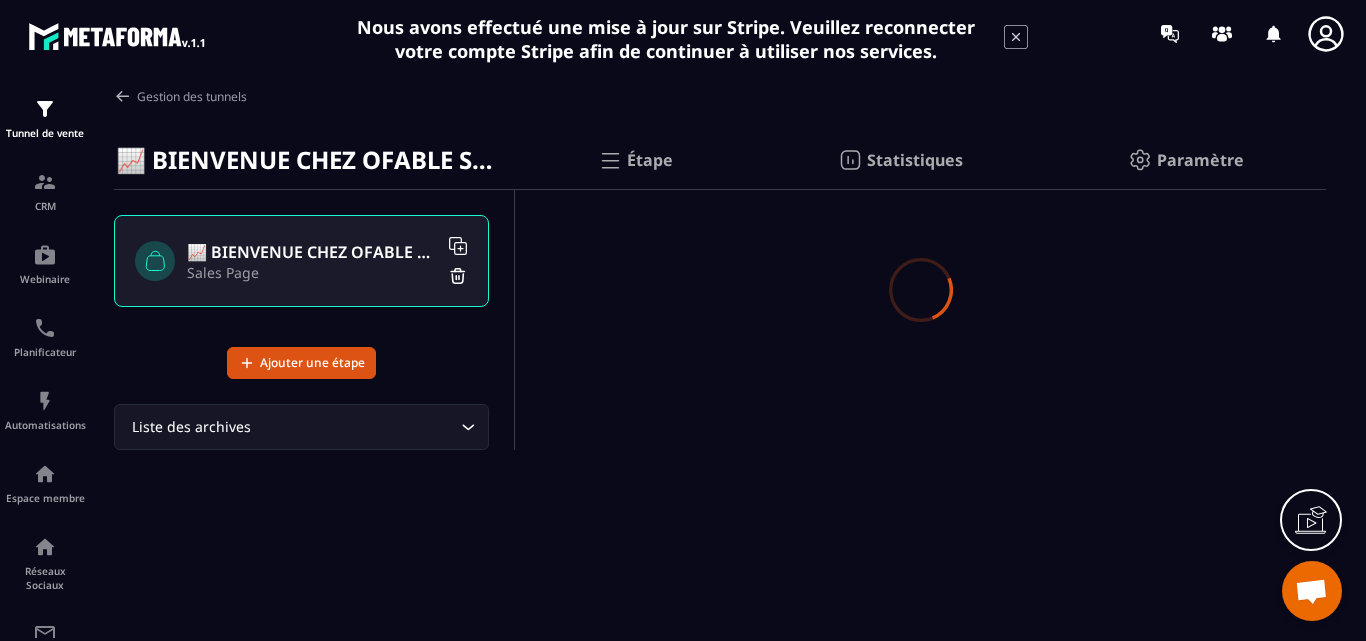 scroll, scrollTop: 0, scrollLeft: 0, axis: both 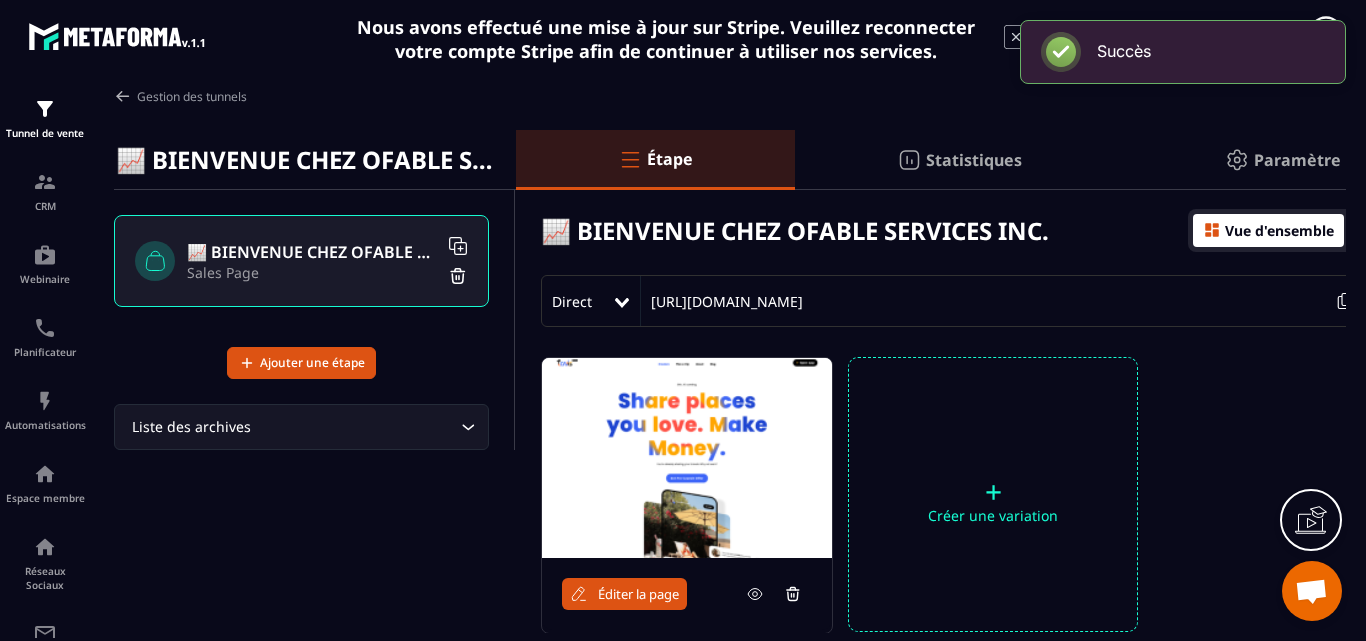 click on "Éditer la page" at bounding box center (638, 594) 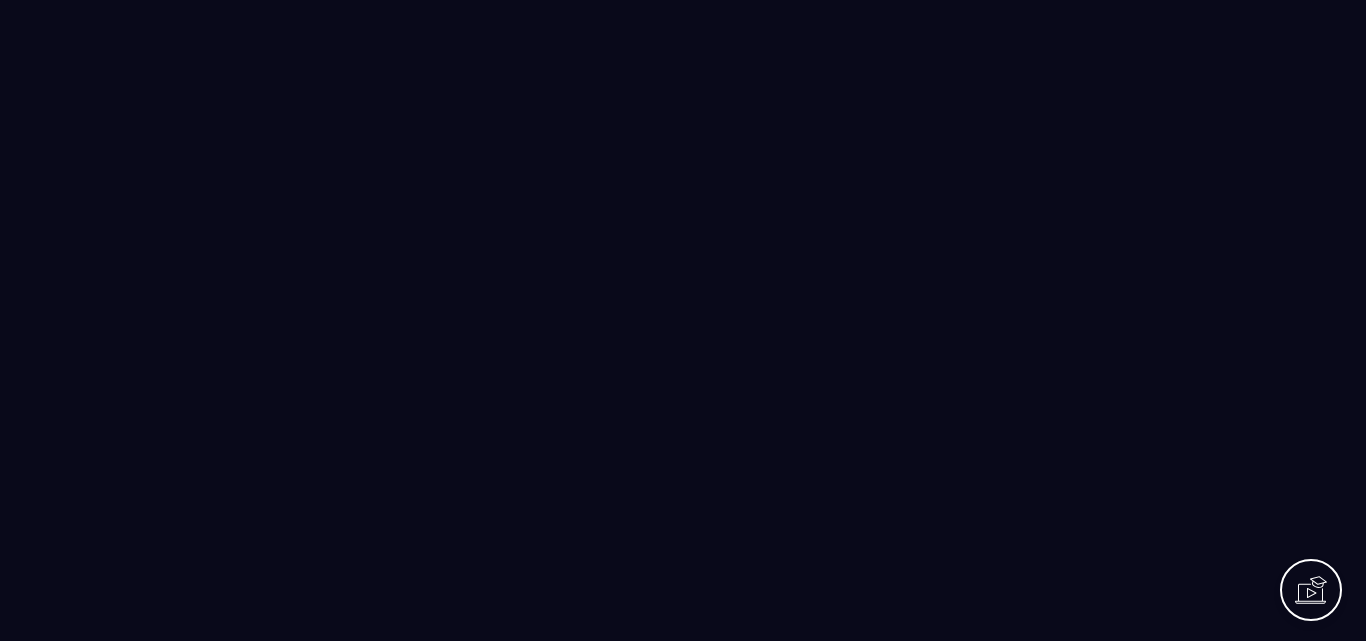 scroll, scrollTop: 0, scrollLeft: 0, axis: both 